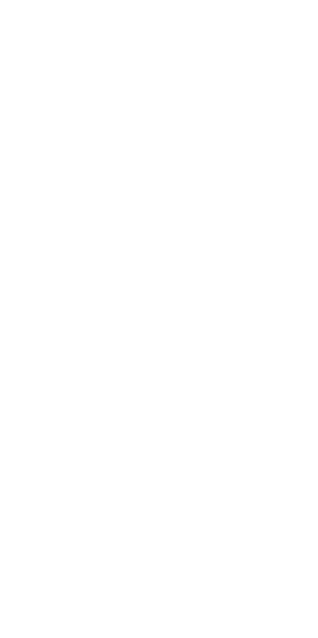 scroll, scrollTop: 0, scrollLeft: 0, axis: both 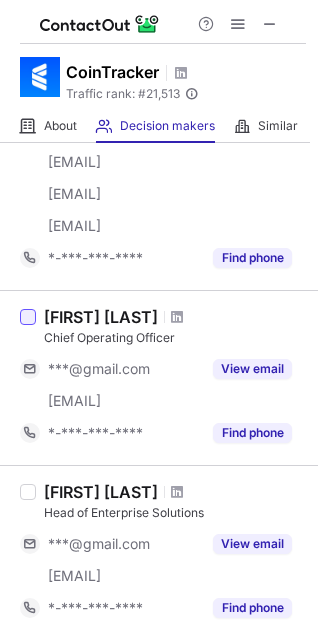 click at bounding box center [28, 317] 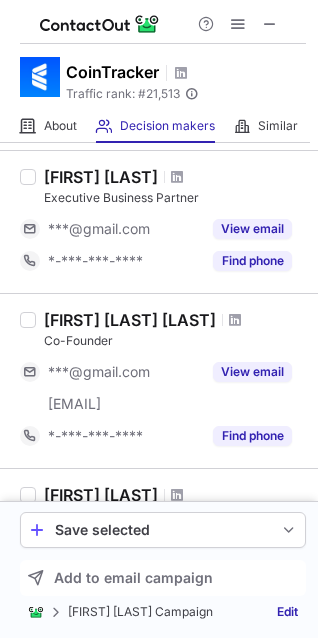 scroll, scrollTop: 1500, scrollLeft: 0, axis: vertical 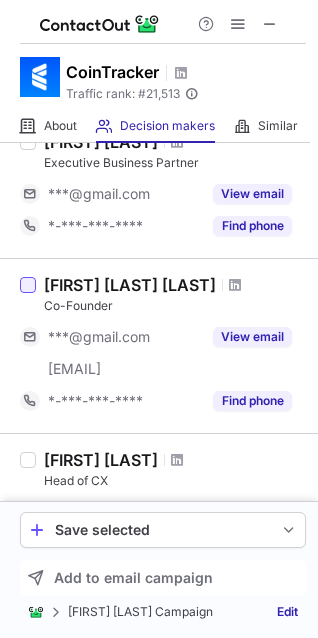 click at bounding box center [28, 285] 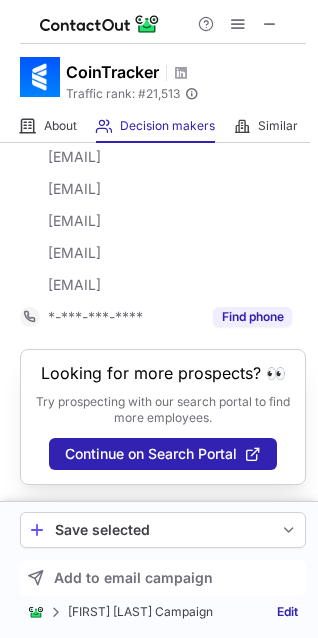 scroll, scrollTop: 2202, scrollLeft: 0, axis: vertical 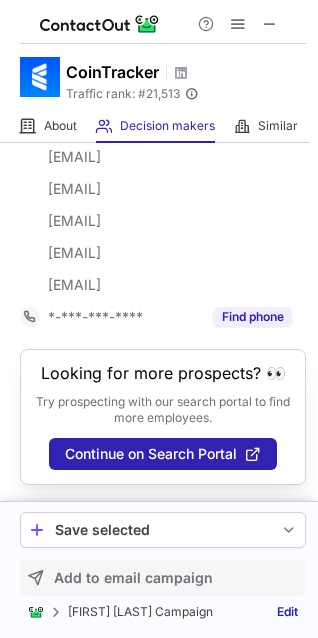 click on "Add to email campaign" at bounding box center (133, 578) 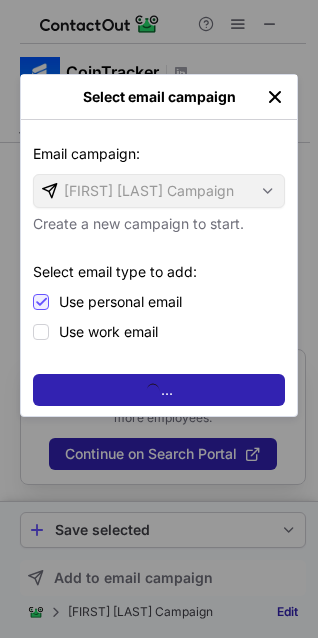 click on "..." at bounding box center [159, 390] 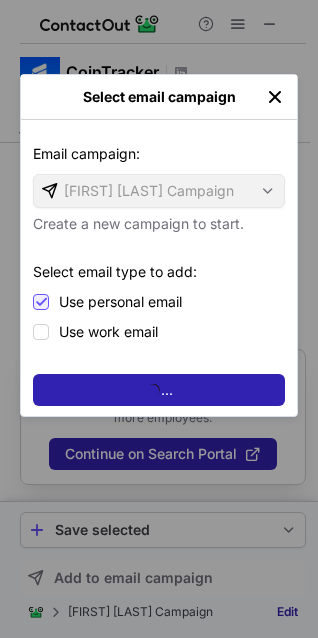 click on "Select email campaign  Email campaign:  Email campaign: Christian Willis Job Hunting Campaign Create a new campaign to start.    Select email type to add:  Use personal email Use work email ..." at bounding box center [159, 319] 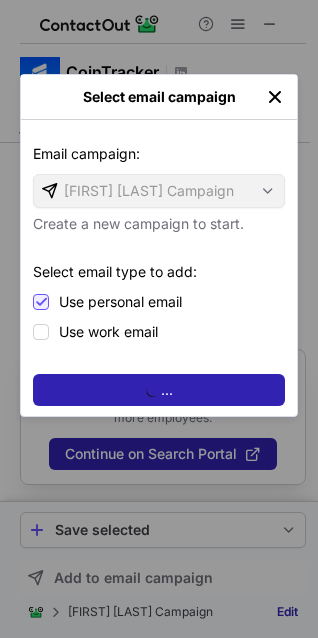 click at bounding box center (275, 97) 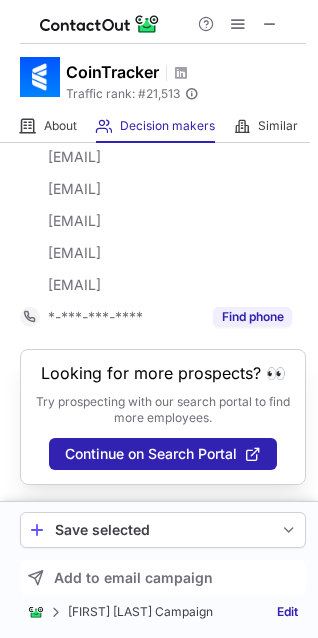 click on "Christian Willis Job Hunting Campaign" at bounding box center [140, 612] 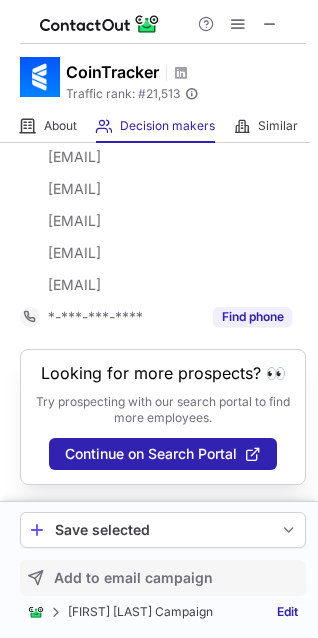 click on "Add to email campaign" at bounding box center [133, 578] 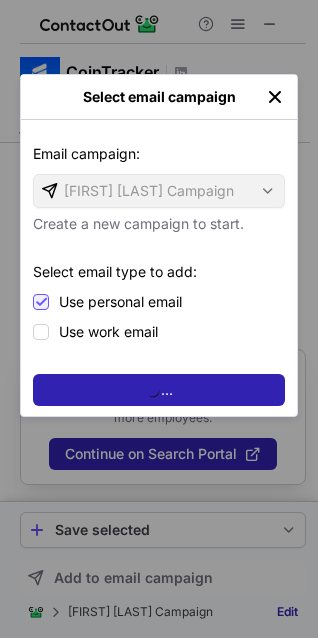click on "..." at bounding box center [159, 390] 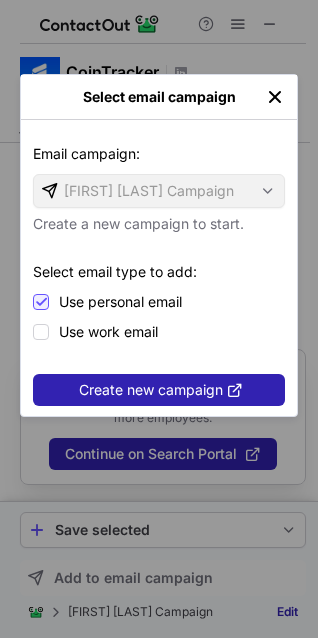 click at bounding box center [275, 97] 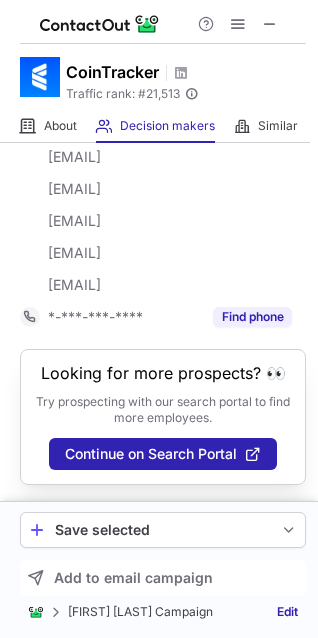 click on "Christian Willis Job Hunting Campaign" at bounding box center [140, 612] 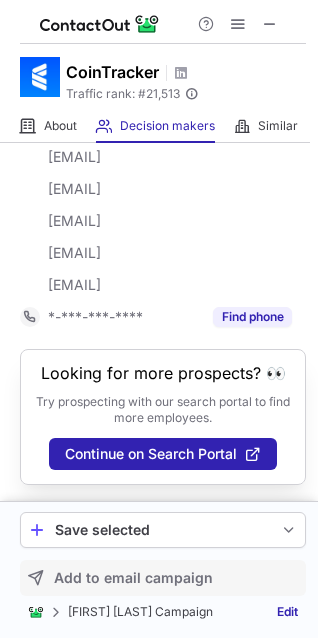 click on "Add to email campaign" at bounding box center [133, 578] 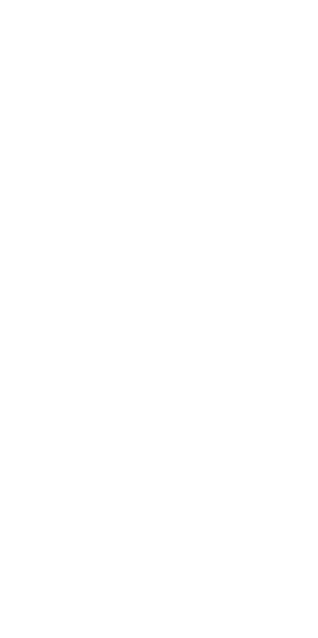 scroll, scrollTop: 0, scrollLeft: 0, axis: both 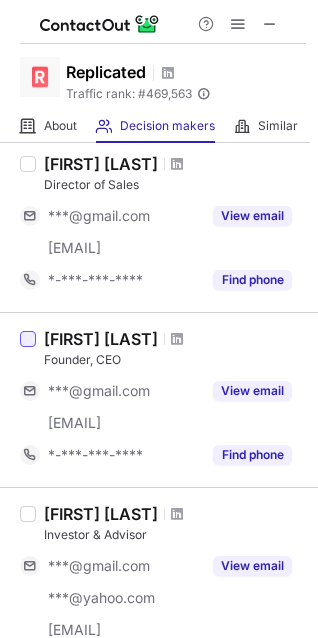 click at bounding box center (28, 339) 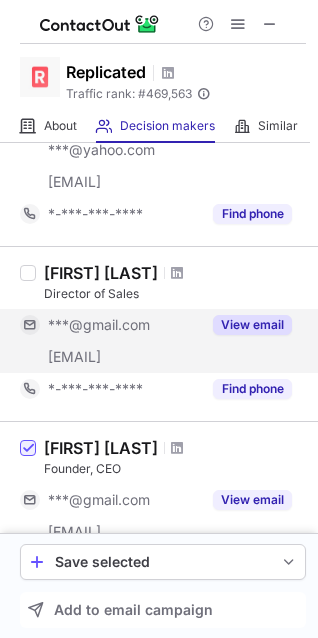 scroll, scrollTop: 310, scrollLeft: 0, axis: vertical 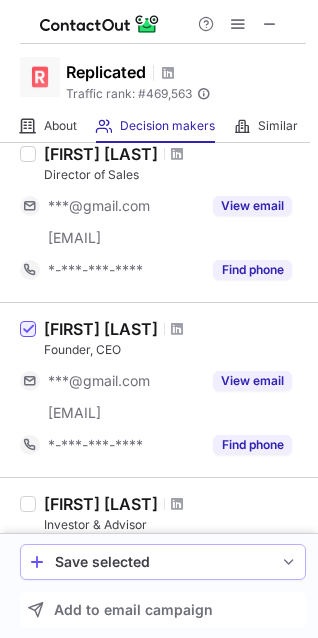 click on "Save selected" at bounding box center [163, 562] 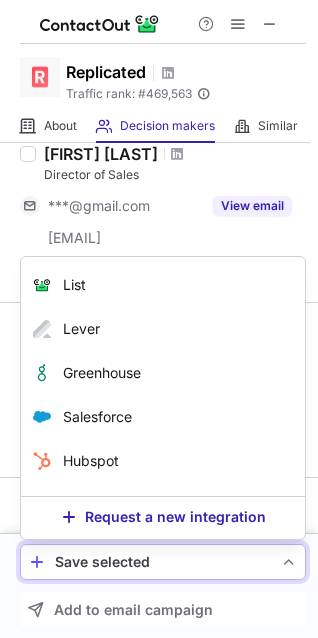 click on "Save selected" at bounding box center (163, 562) 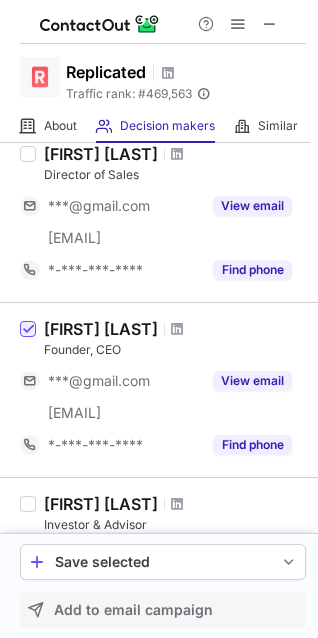 click on "Add to email campaign" at bounding box center (133, 610) 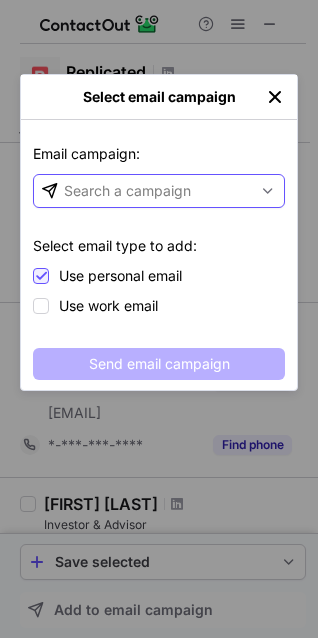 click on "Search a campaign" at bounding box center [127, 191] 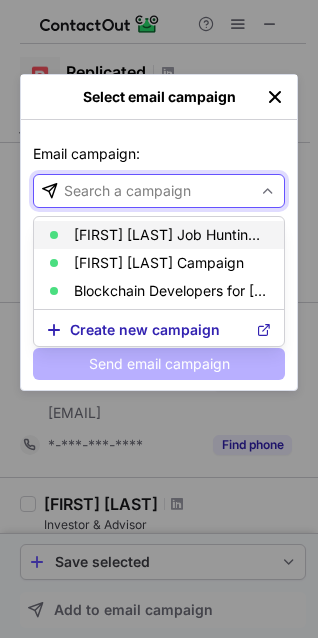 click on "[NAME] [LAST] Job Hunting Campaign" at bounding box center (171, 235) 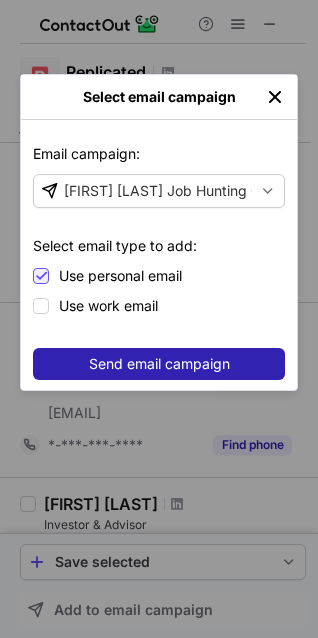 click on "Send email campaign" at bounding box center [159, 364] 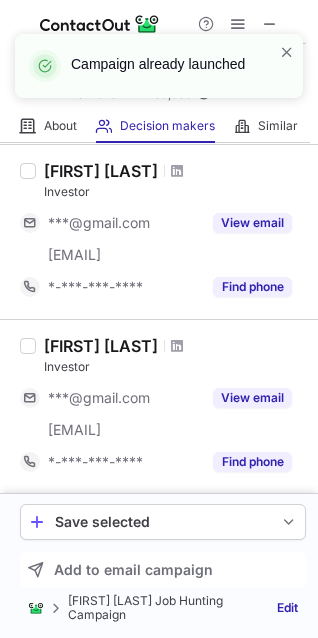 scroll, scrollTop: 1010, scrollLeft: 0, axis: vertical 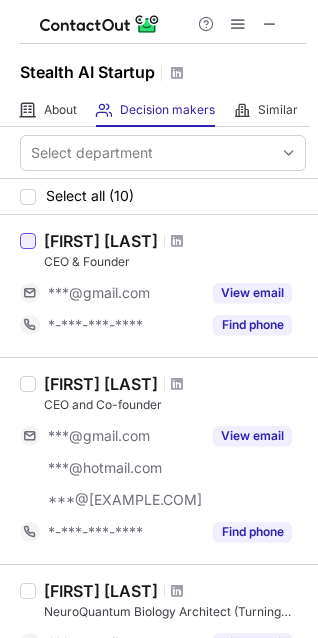click at bounding box center [28, 241] 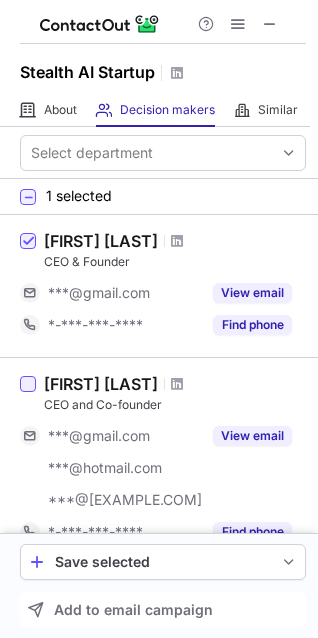 click at bounding box center [28, 384] 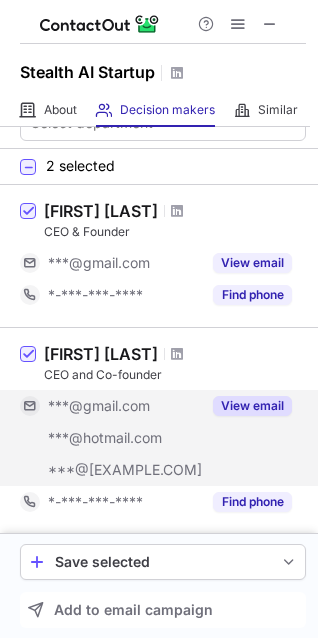 scroll, scrollTop: 0, scrollLeft: 0, axis: both 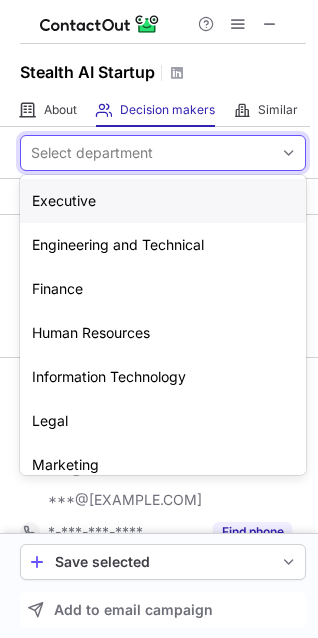 click on "Select department" at bounding box center (147, 153) 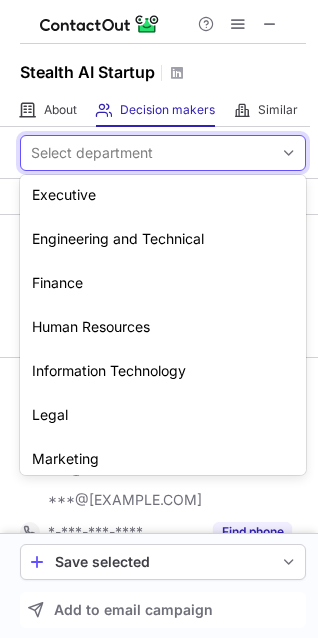 scroll, scrollTop: 0, scrollLeft: 0, axis: both 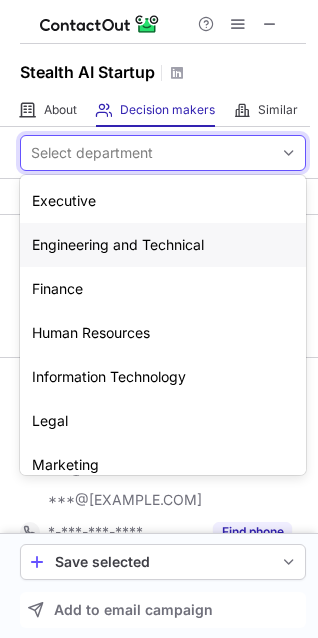 click on "Engineering and Technical" at bounding box center [163, 245] 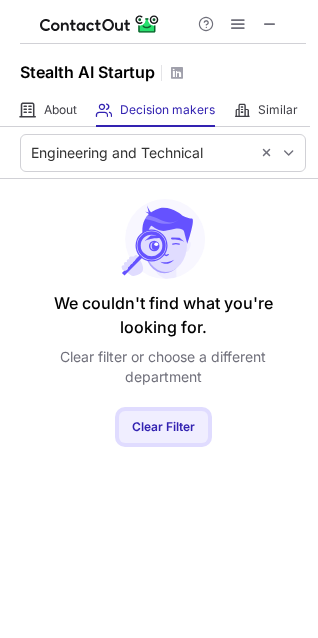 click on "Clear Filter" at bounding box center (163, 426) 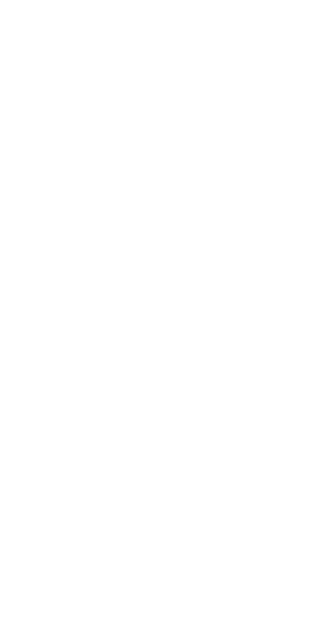 scroll, scrollTop: 0, scrollLeft: 0, axis: both 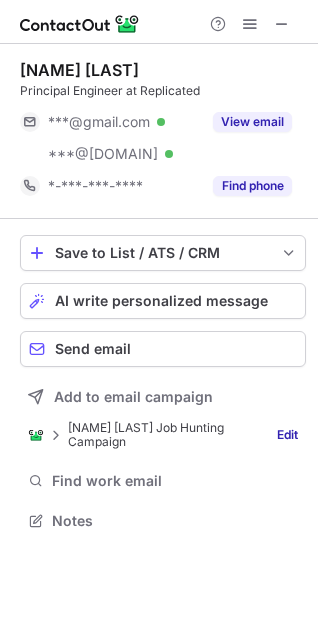 click on "[NAME] [LAST] Job Hunting Campaign" at bounding box center (163, 435) 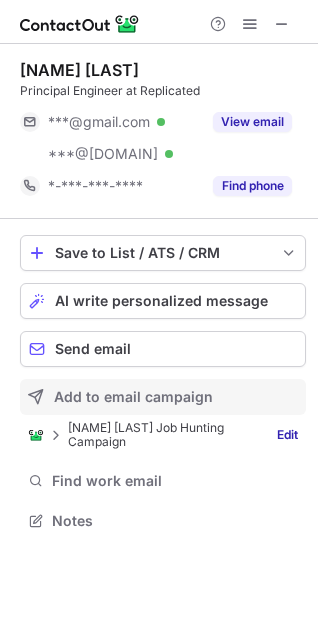 click on "Add to email campaign" at bounding box center (163, 397) 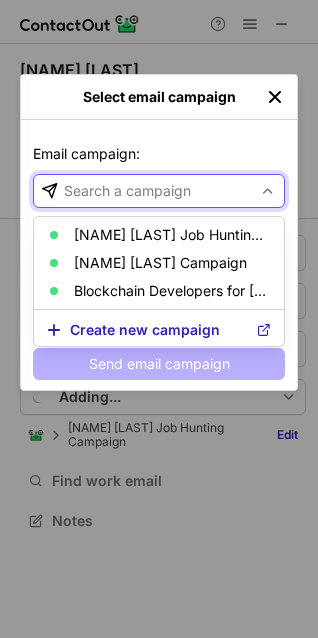 click on "Search a campaign" at bounding box center [127, 191] 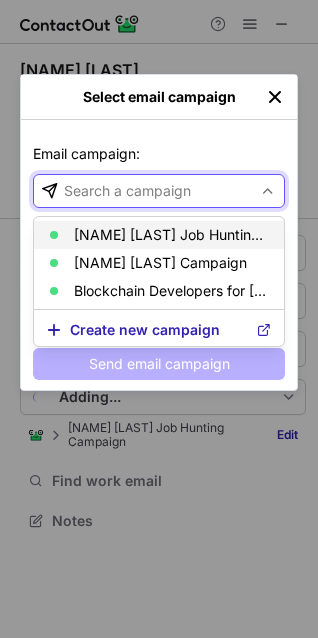 click on "[FIRST] [LAST] Campaign" at bounding box center [159, 235] 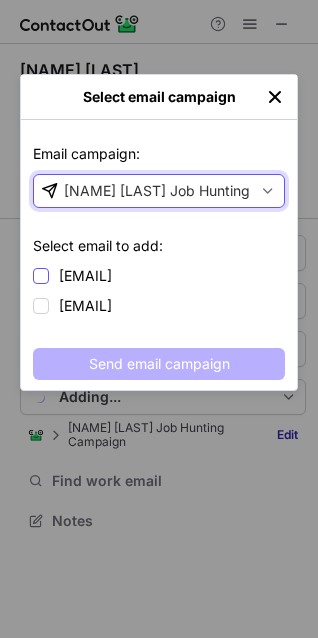 click on "emosbaugh@gmail.com" at bounding box center (85, 276) 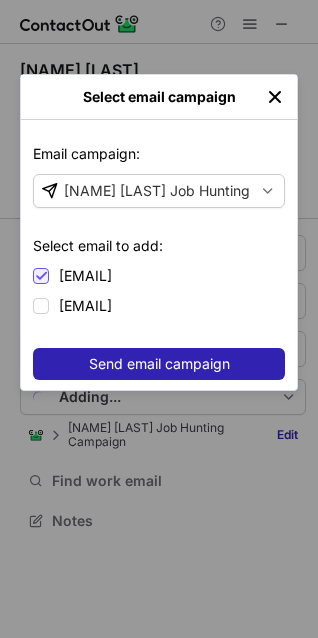 click on "Send email campaign" at bounding box center (159, 364) 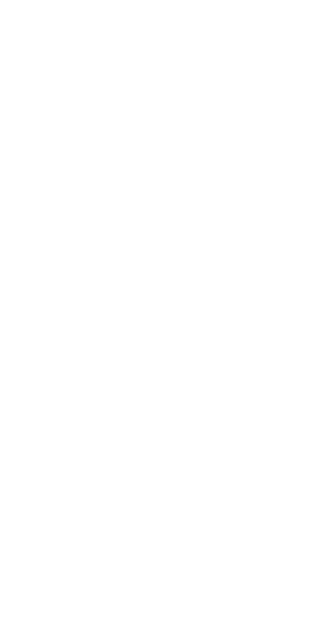 scroll, scrollTop: 0, scrollLeft: 0, axis: both 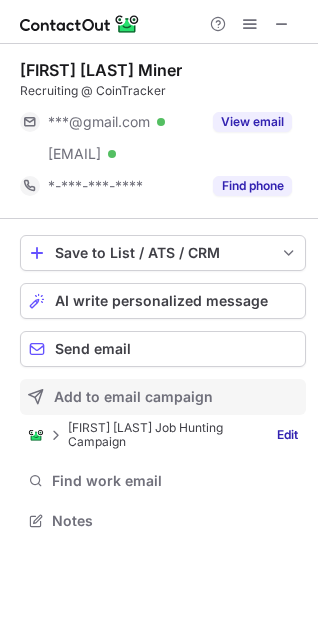 click on "Add to email campaign" at bounding box center [133, 397] 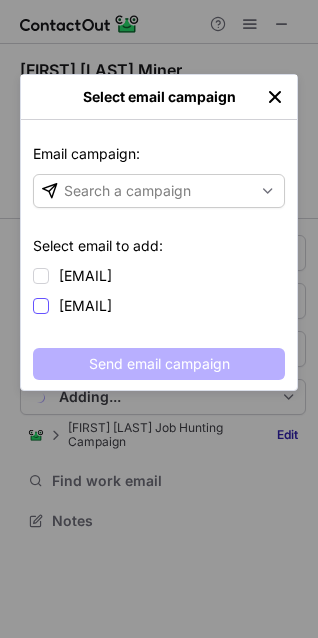 click on "Search a campaign" at bounding box center (127, 191) 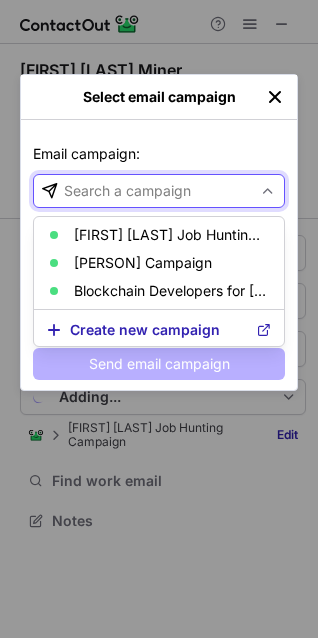 click on "Christian Willis Job Hunting Campaign Alex Kremer Campaign Blockchain Developers for Jack Chuma" at bounding box center [159, 263] 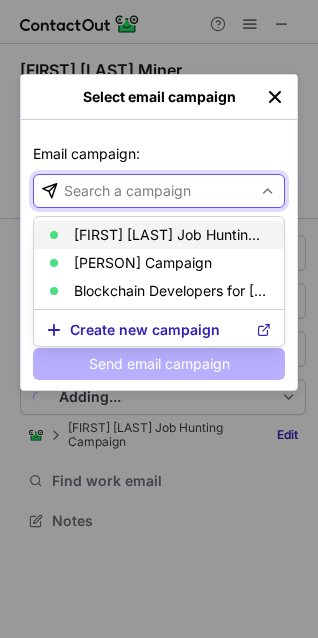 click on "[FIRST] [LAST] Campaign" at bounding box center (171, 235) 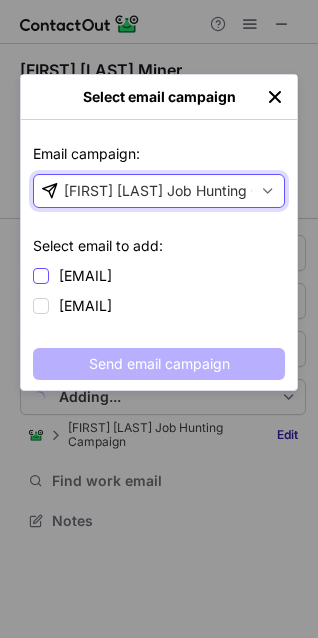 click on "valkartsub@gmail.com" at bounding box center [85, 276] 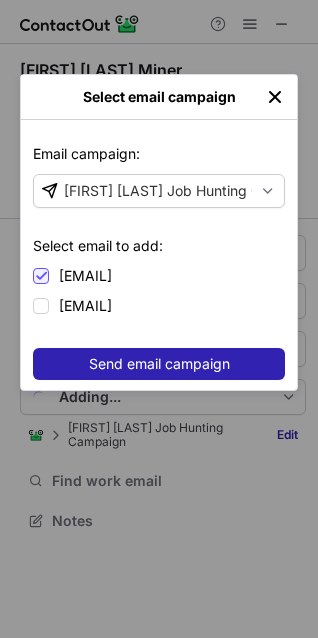 click on "Send email campaign" at bounding box center (159, 364) 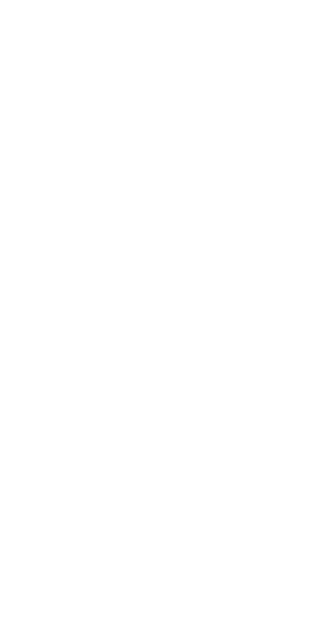 scroll, scrollTop: 0, scrollLeft: 0, axis: both 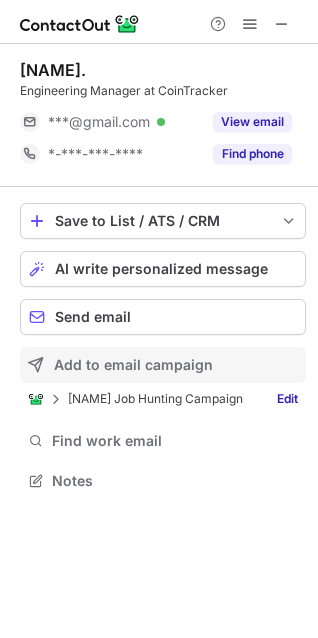 click on "Add to email campaign" at bounding box center (133, 365) 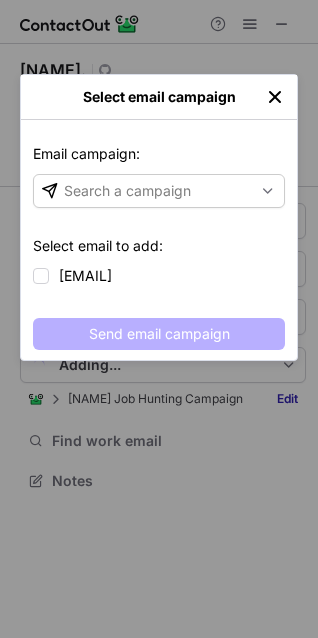 click on "Search a campaign" at bounding box center (127, 191) 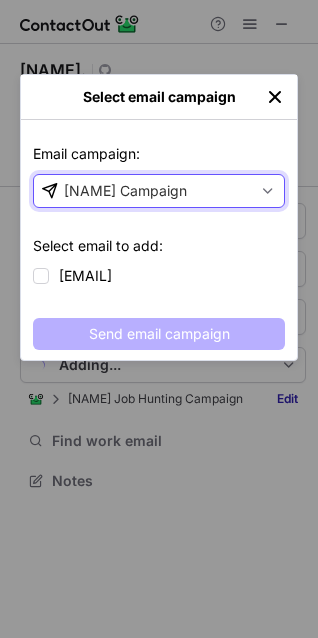 click on "[FIRST] [LAST] Campaign" at bounding box center [125, 191] 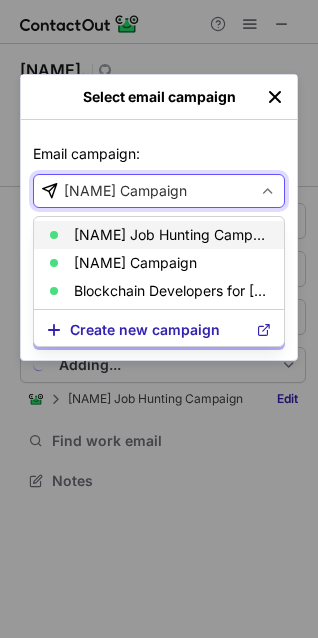 click on "[FIRST] [LAST] Job Hunting Campaign" at bounding box center [159, 235] 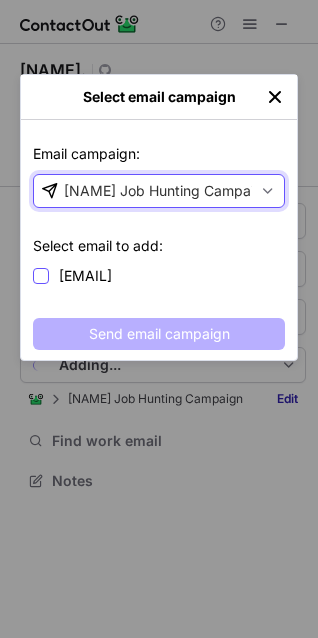 click on "dawn88set@gmail.com" at bounding box center (85, 276) 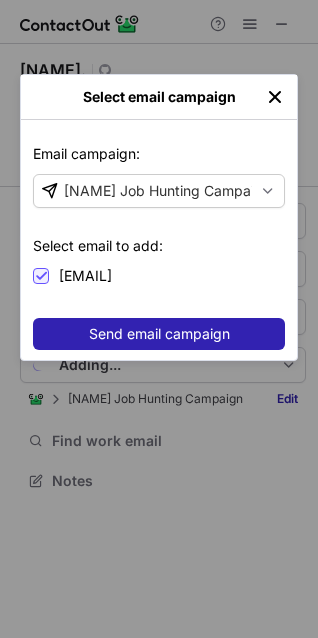 click on "Send email campaign" at bounding box center [159, 334] 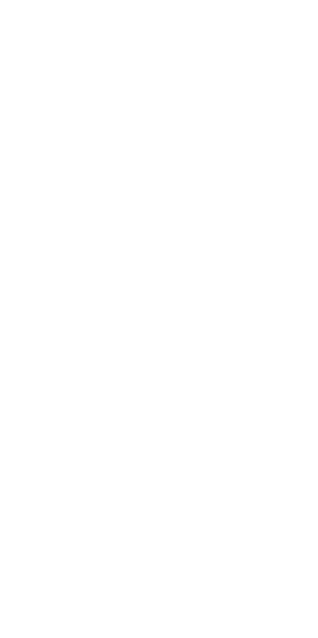 scroll, scrollTop: 0, scrollLeft: 0, axis: both 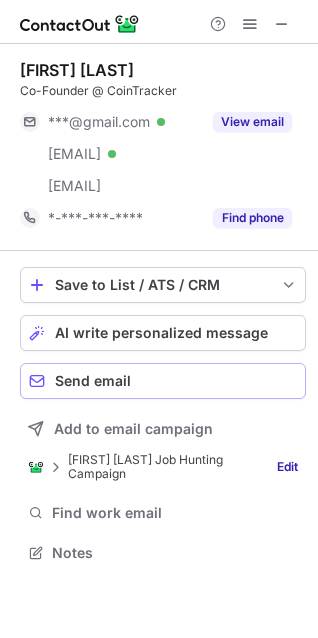 click on "Send email" at bounding box center (93, 381) 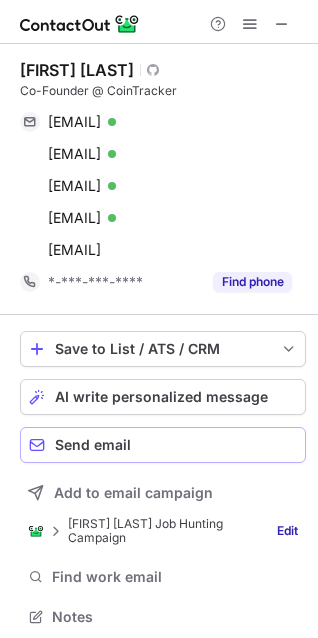 scroll, scrollTop: 10, scrollLeft: 10, axis: both 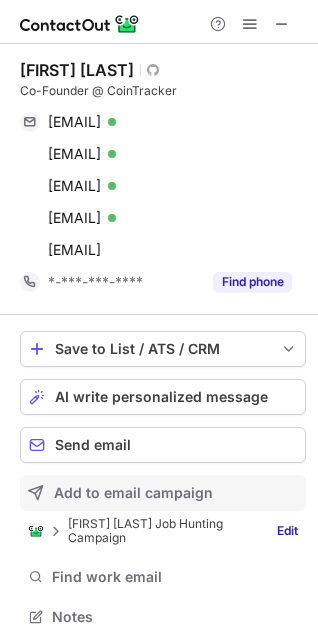 click on "Add to email campaign" at bounding box center [133, 493] 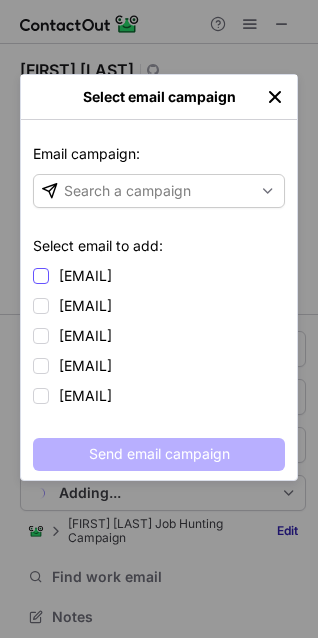 click on "[EMAIL]" at bounding box center [85, 276] 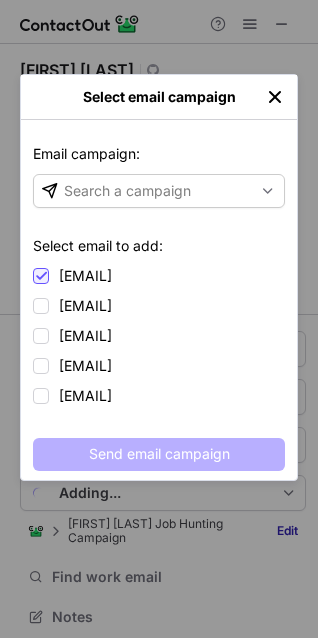 click on "[EMAIL] [EMAIL] [EMAIL] [EMAIL] [EMAIL]" at bounding box center (159, 335) 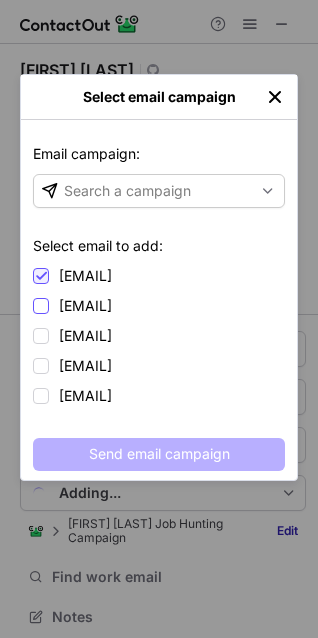 click on "[EMAIL]" at bounding box center [85, 306] 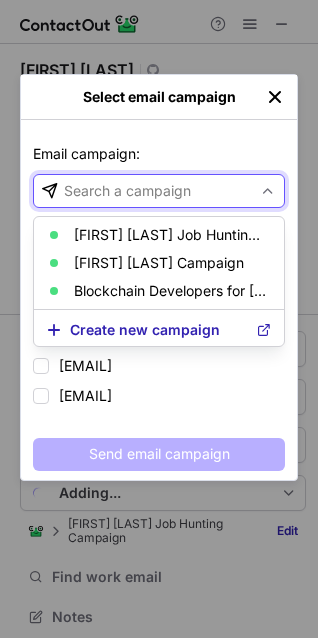click on "Search a campaign" at bounding box center (143, 191) 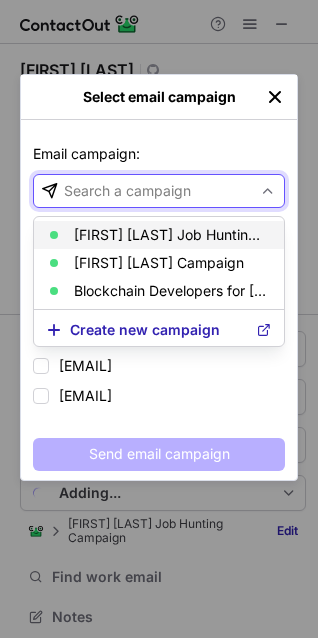 click on "Christian Willis Job Hunting Campaign" at bounding box center (171, 235) 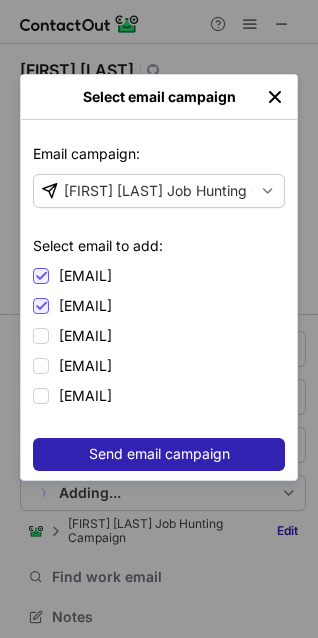 click on "Send email campaign" at bounding box center (159, 454) 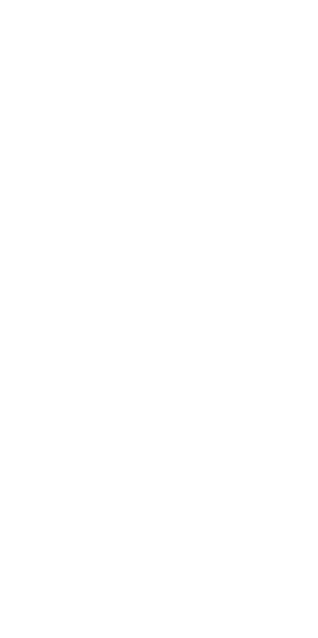 scroll, scrollTop: 0, scrollLeft: 0, axis: both 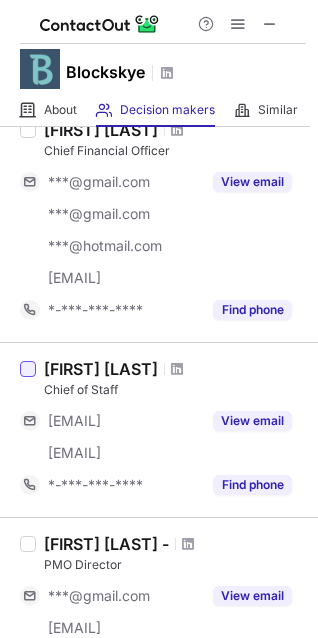 click at bounding box center [28, 369] 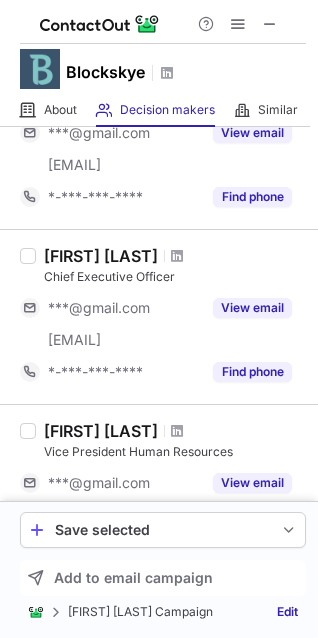 scroll, scrollTop: 329, scrollLeft: 0, axis: vertical 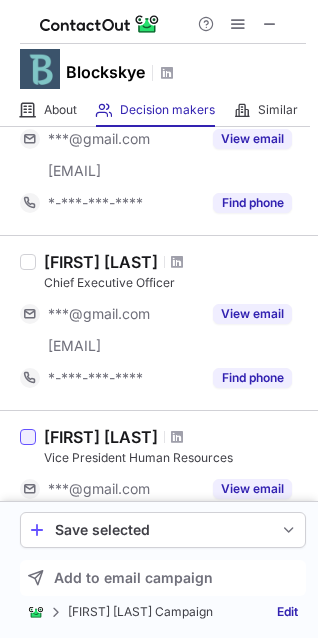 click at bounding box center [28, 437] 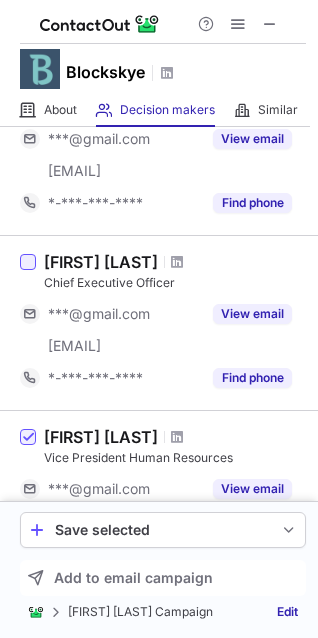 click at bounding box center [28, 262] 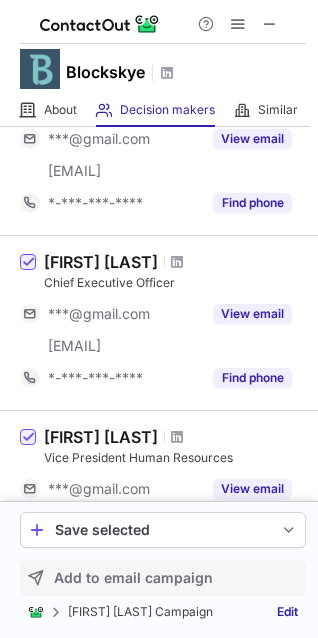click on "Add to email campaign" at bounding box center (176, 578) 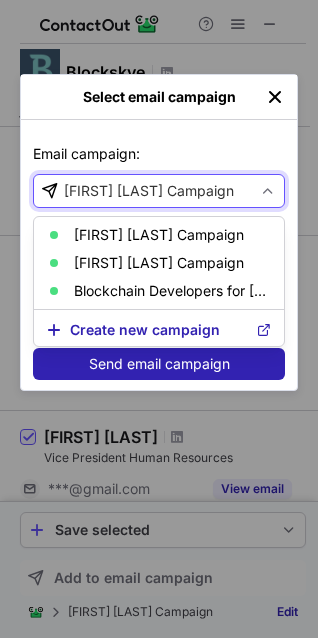 click on "Christian Willis Job Hunting Campaign" at bounding box center (149, 191) 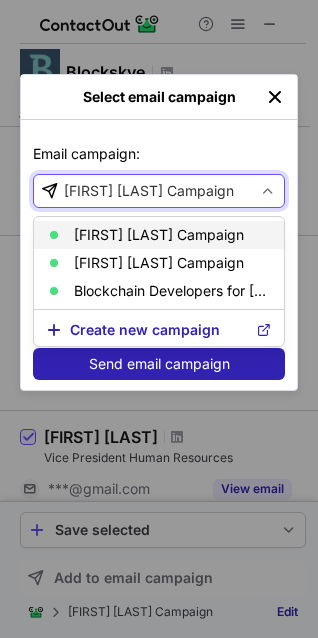 click on "Christian Willis Job Hunting Campaign" at bounding box center [159, 235] 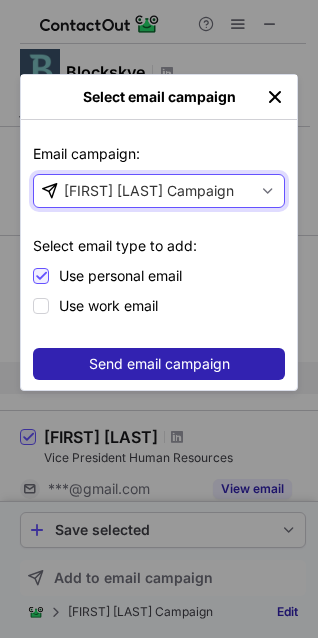 click on "Send email campaign" at bounding box center (159, 364) 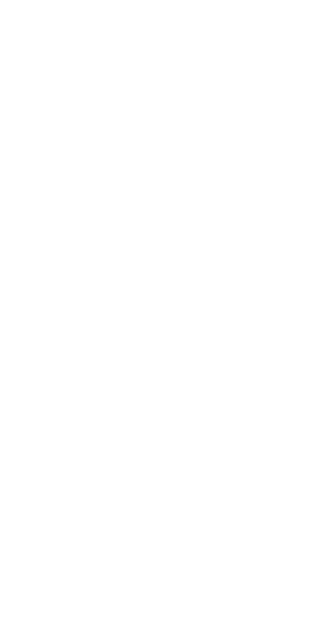 scroll, scrollTop: 0, scrollLeft: 0, axis: both 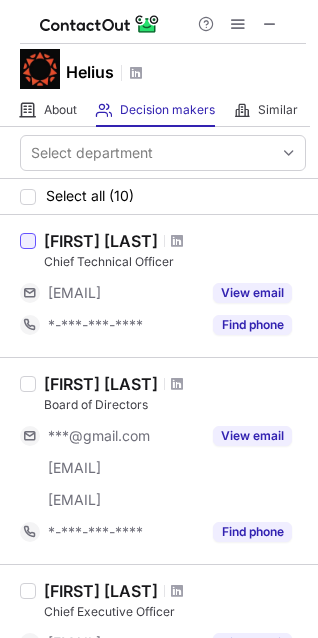 click at bounding box center [28, 241] 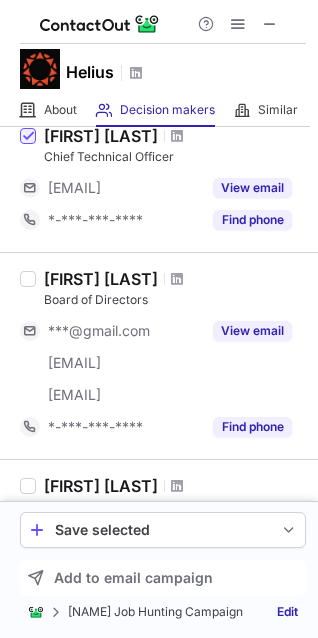 scroll, scrollTop: 200, scrollLeft: 0, axis: vertical 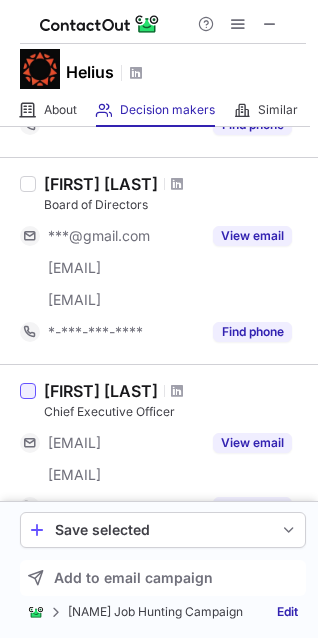 click at bounding box center [28, 391] 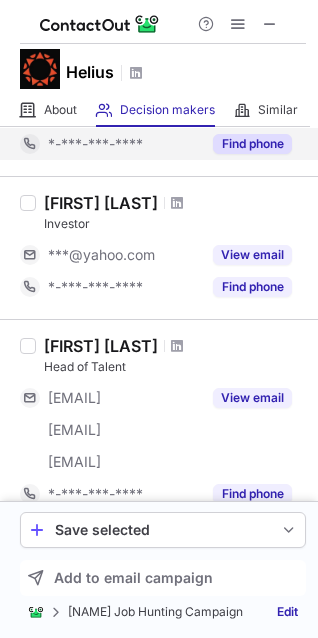 scroll, scrollTop: 800, scrollLeft: 0, axis: vertical 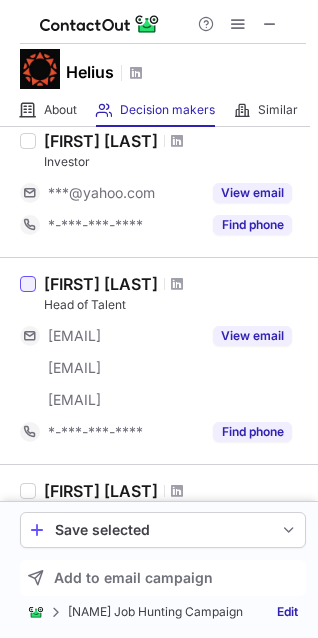 click at bounding box center (28, 284) 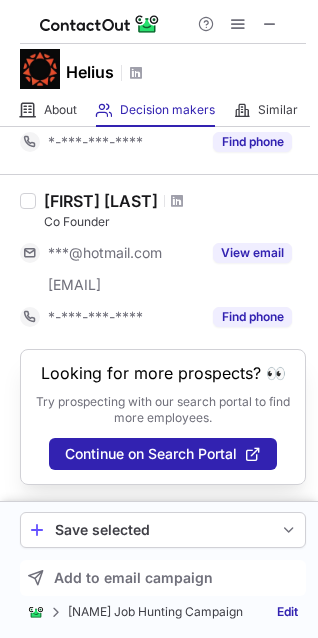 scroll, scrollTop: 1674, scrollLeft: 0, axis: vertical 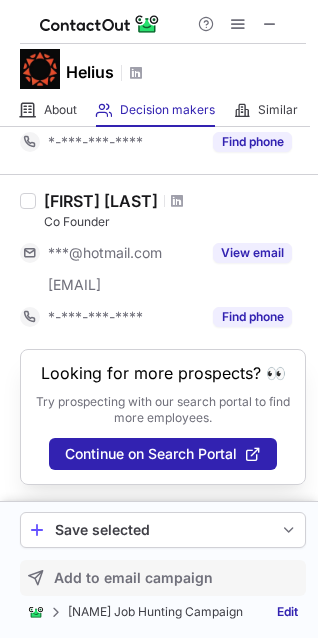 click on "Add to email campaign" at bounding box center [163, 578] 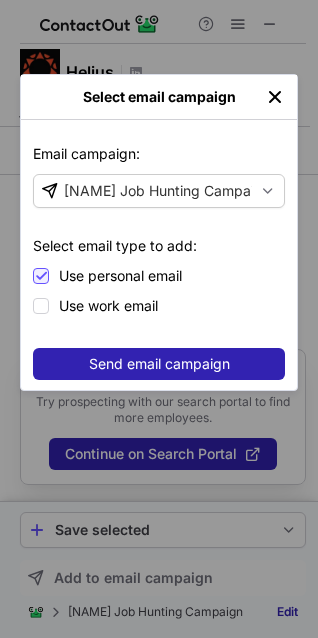 click on "Send email campaign" at bounding box center (159, 364) 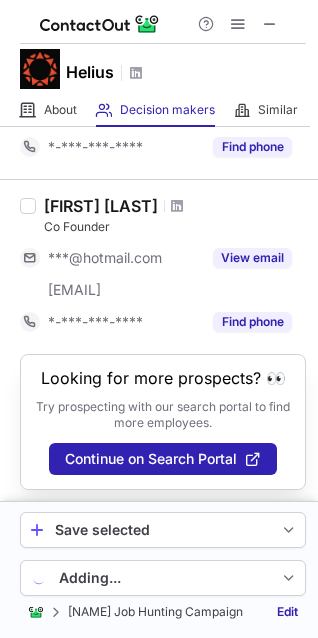 scroll, scrollTop: 1738, scrollLeft: 0, axis: vertical 